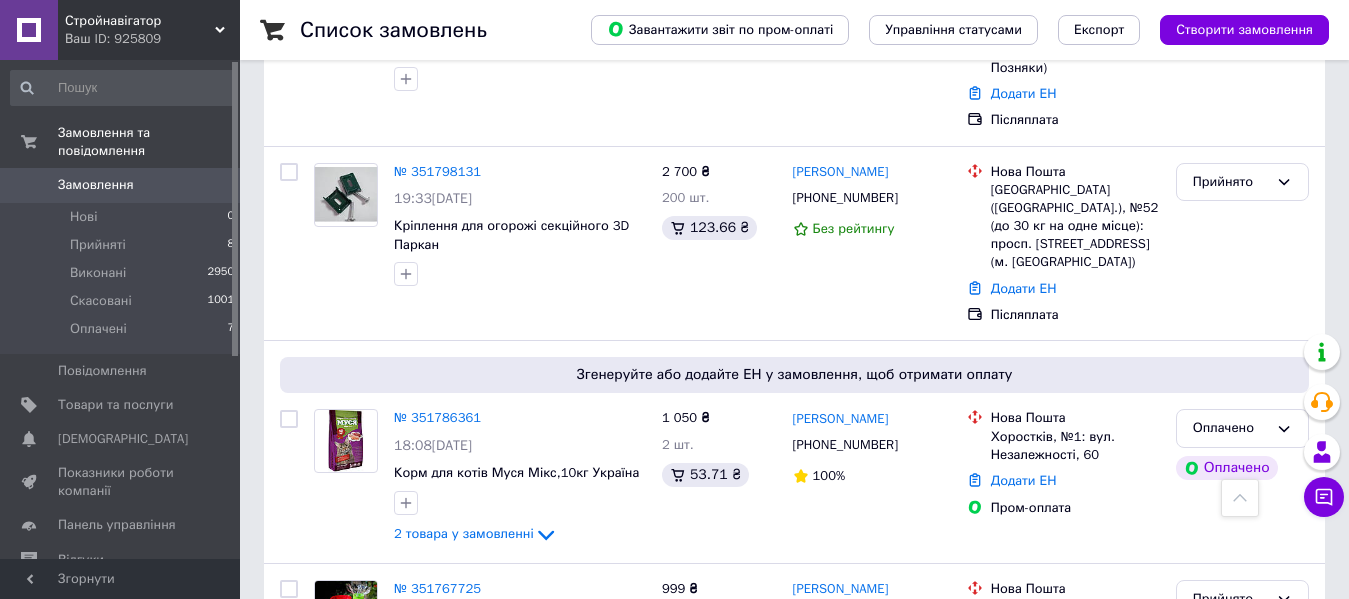 scroll, scrollTop: 600, scrollLeft: 0, axis: vertical 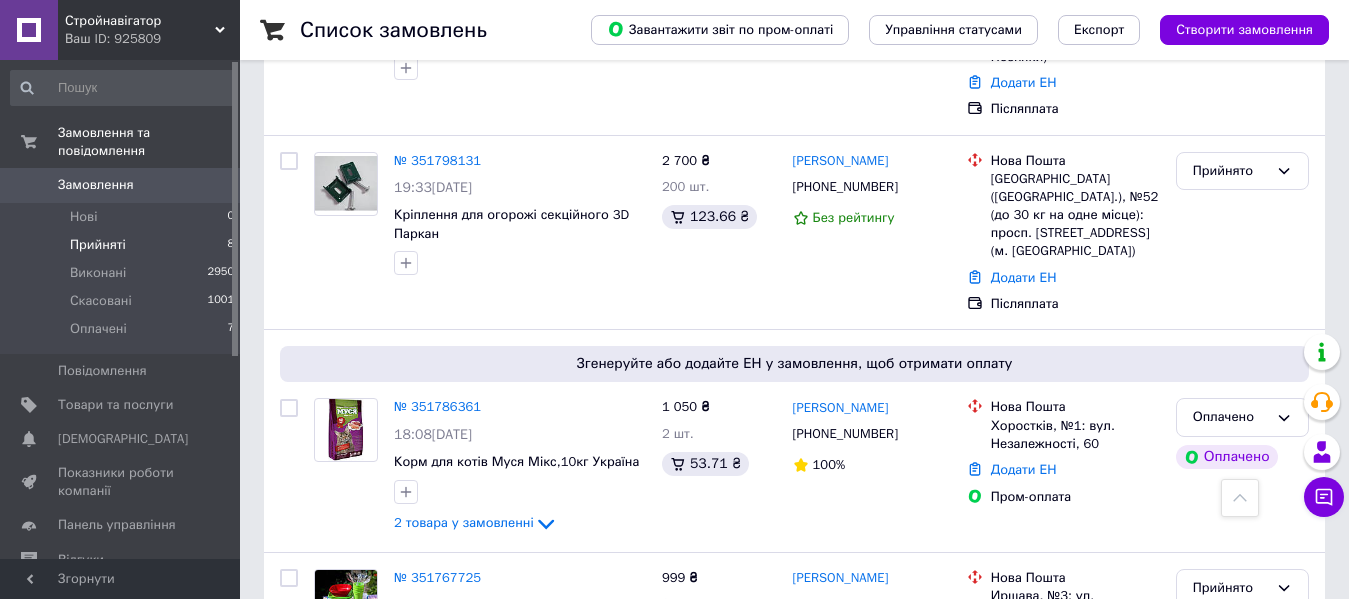 click on "Прийняті" at bounding box center [98, 245] 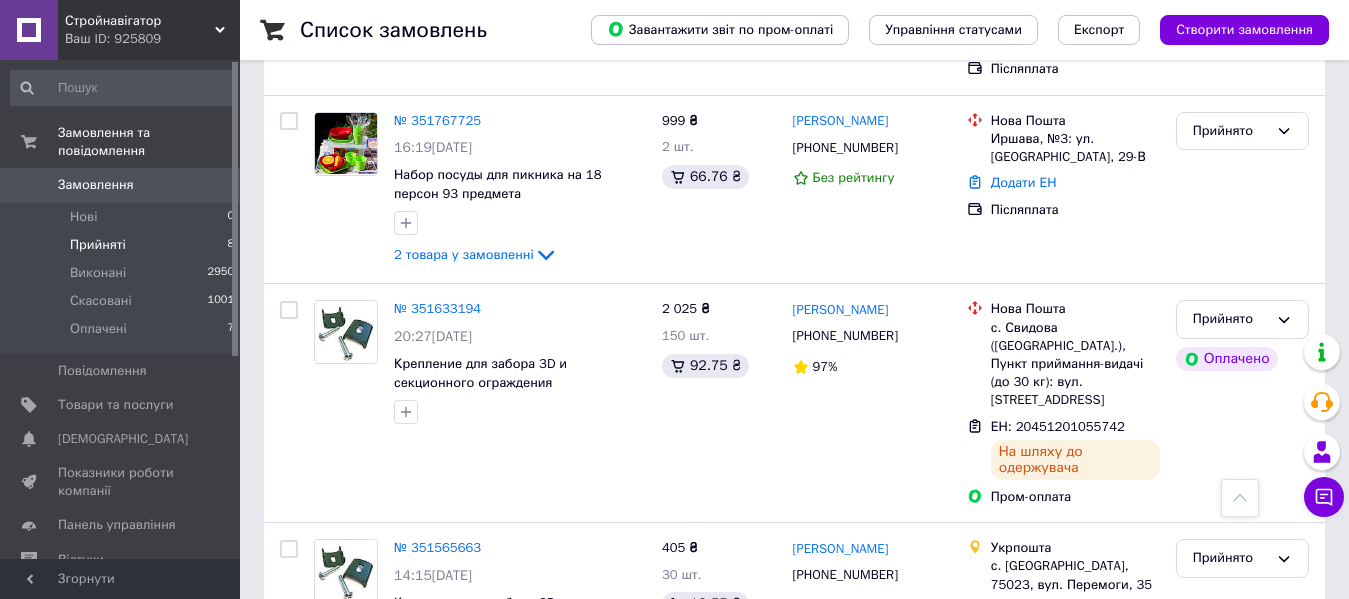 scroll, scrollTop: 1168, scrollLeft: 0, axis: vertical 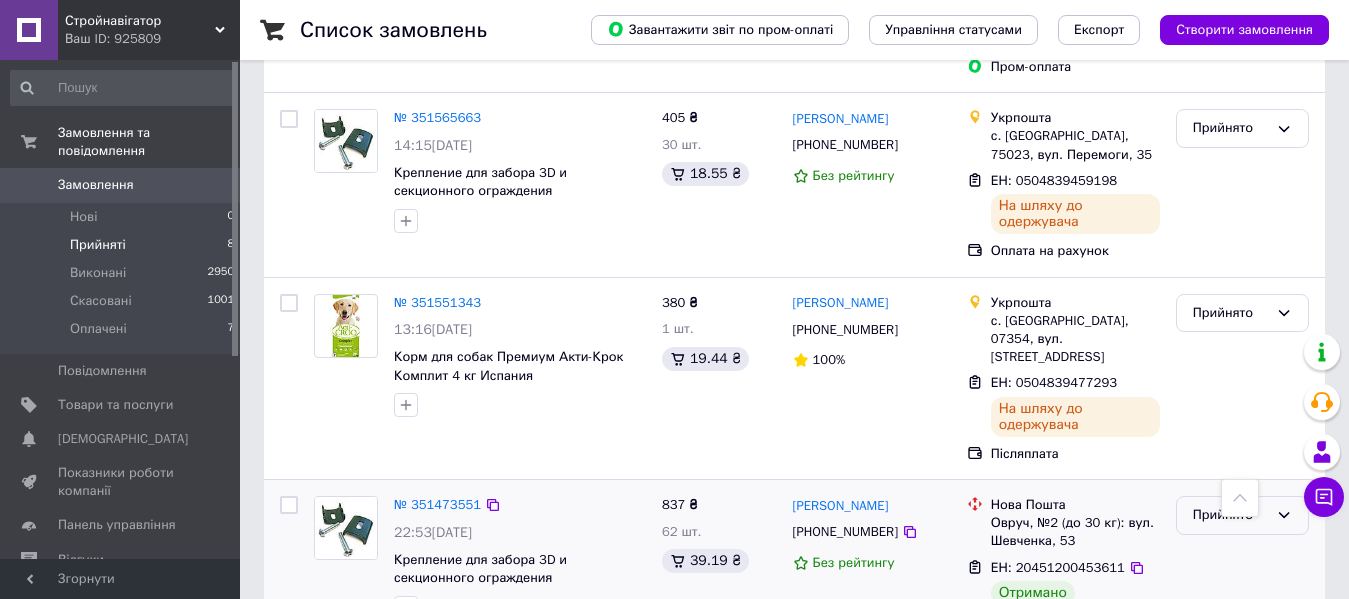 click 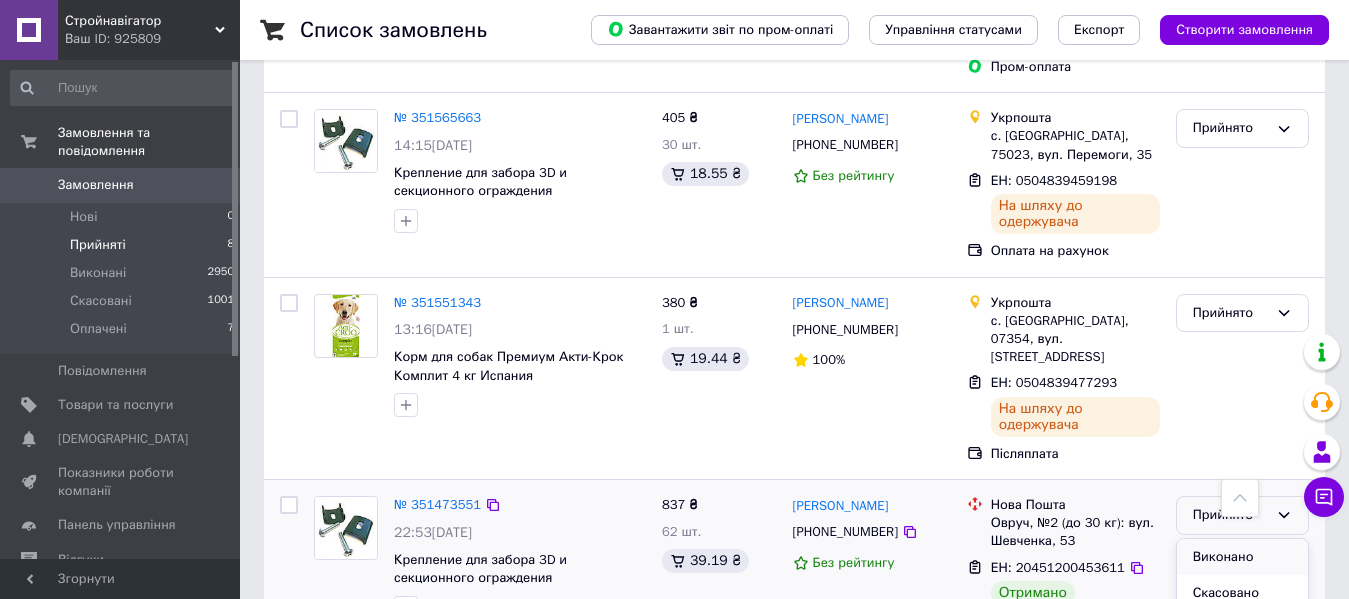 click on "Виконано" at bounding box center [1242, 557] 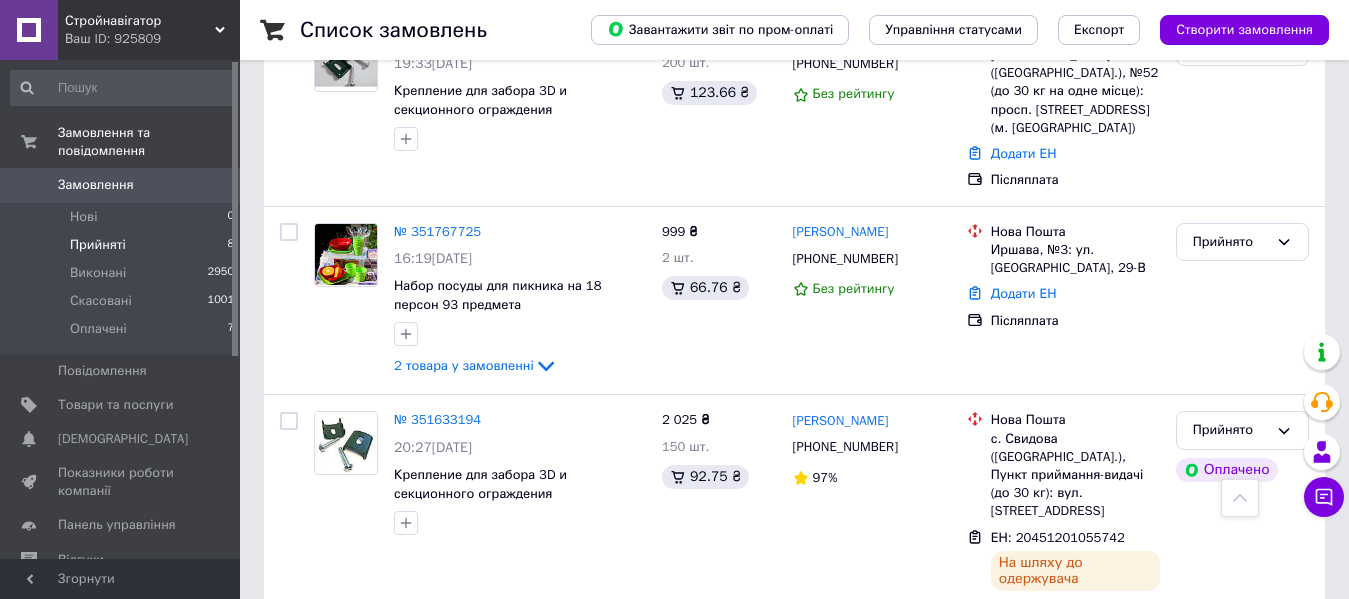 scroll, scrollTop: 900, scrollLeft: 0, axis: vertical 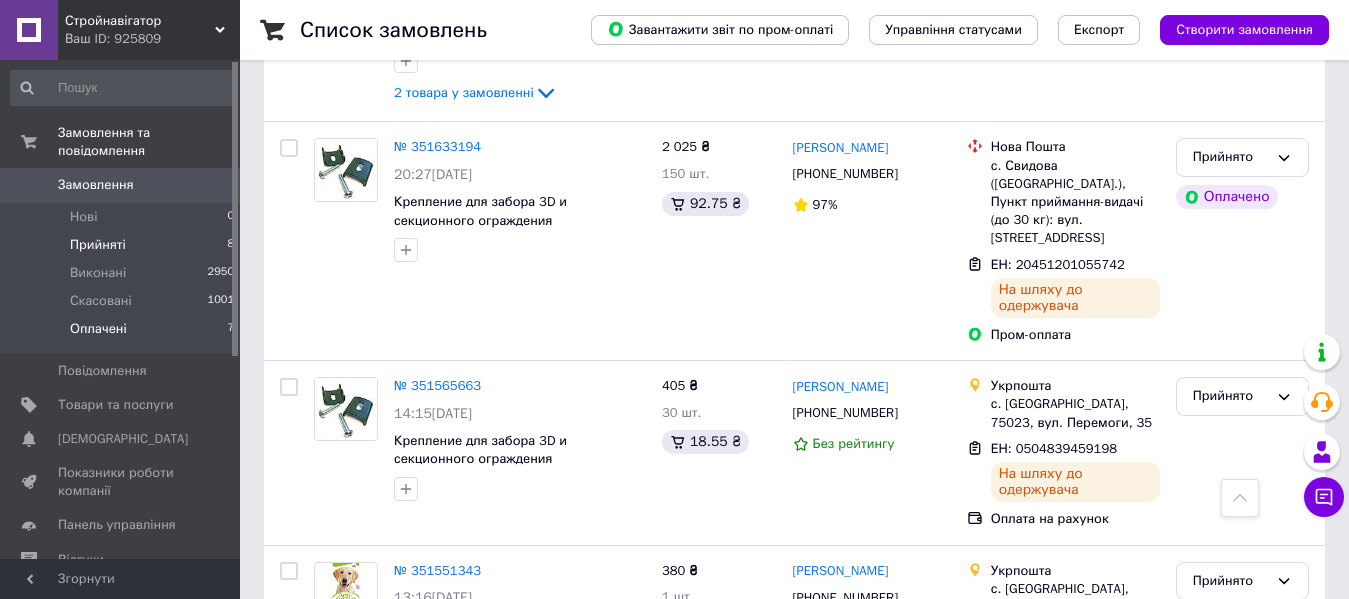 click on "Оплачені" at bounding box center [98, 329] 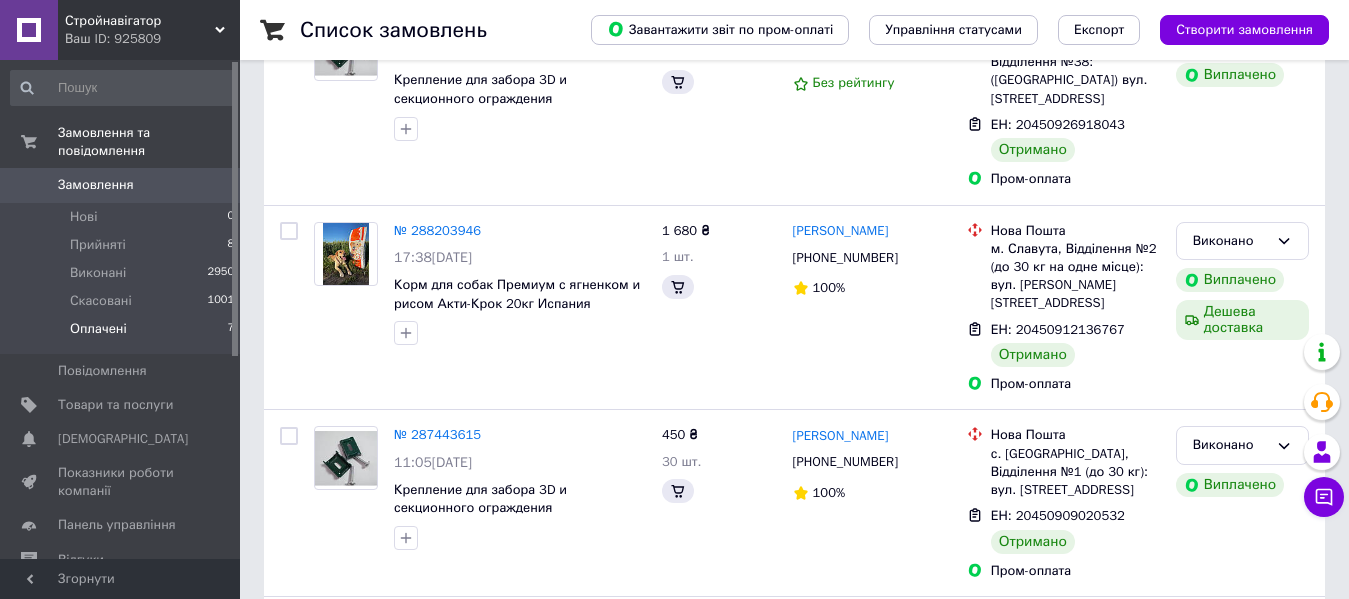 scroll, scrollTop: 0, scrollLeft: 0, axis: both 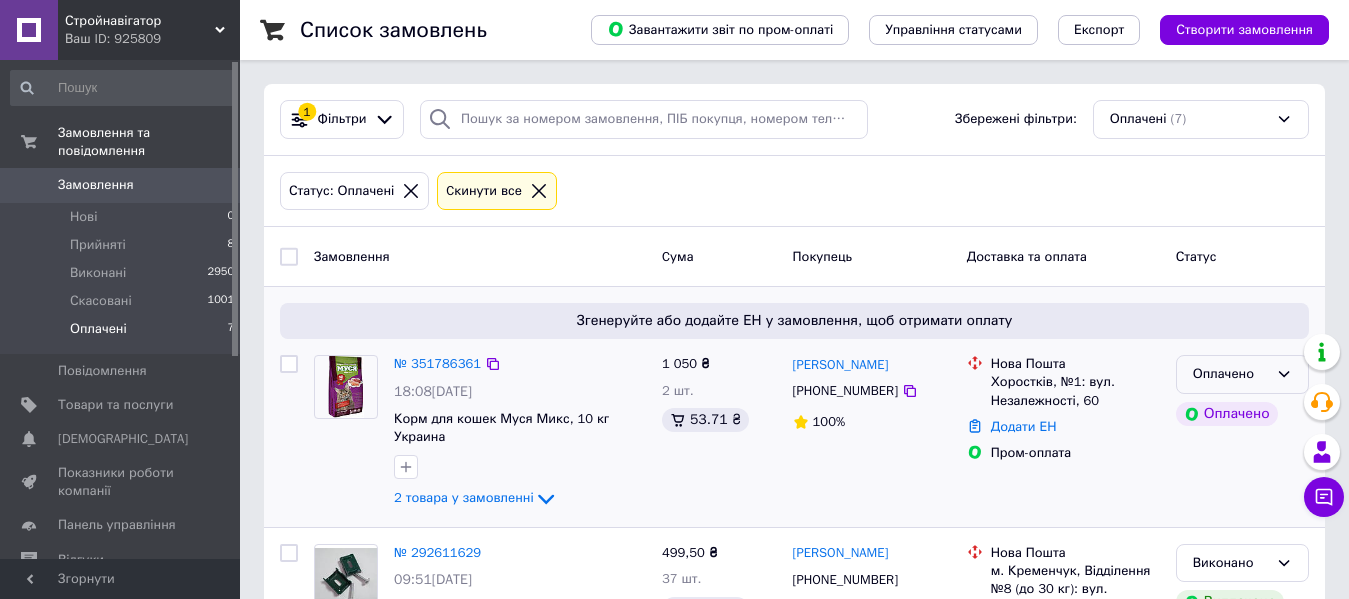 click on "Оплачено" at bounding box center [1242, 374] 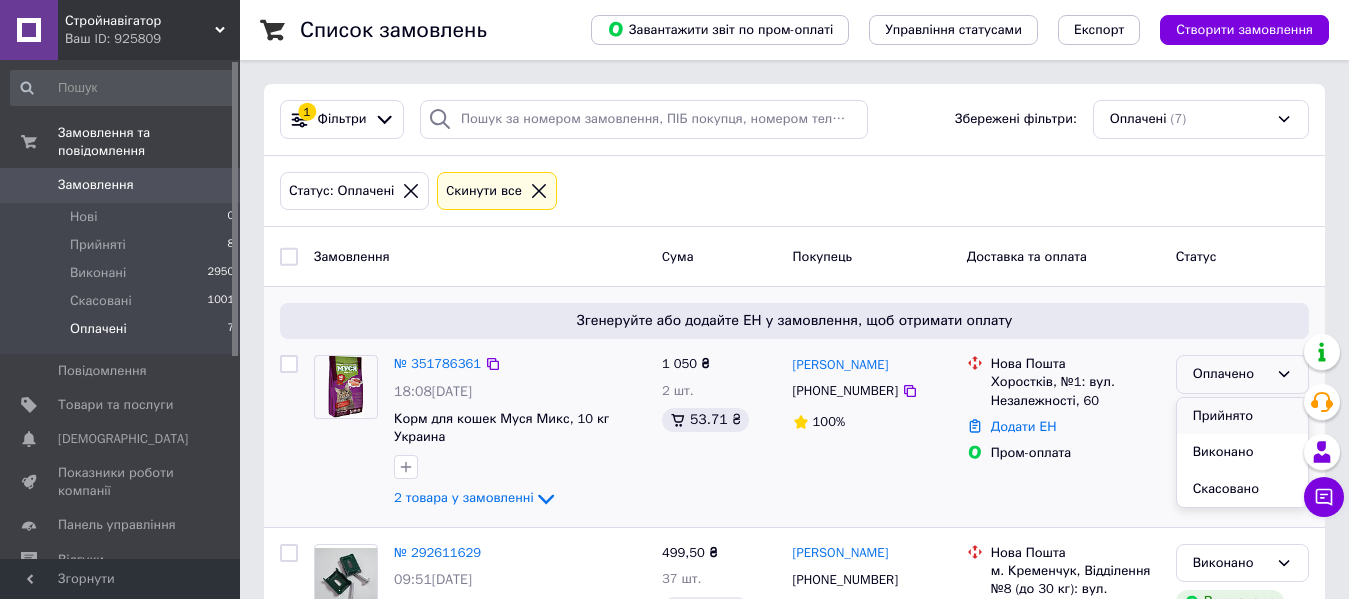 click on "Прийнято" at bounding box center (1242, 416) 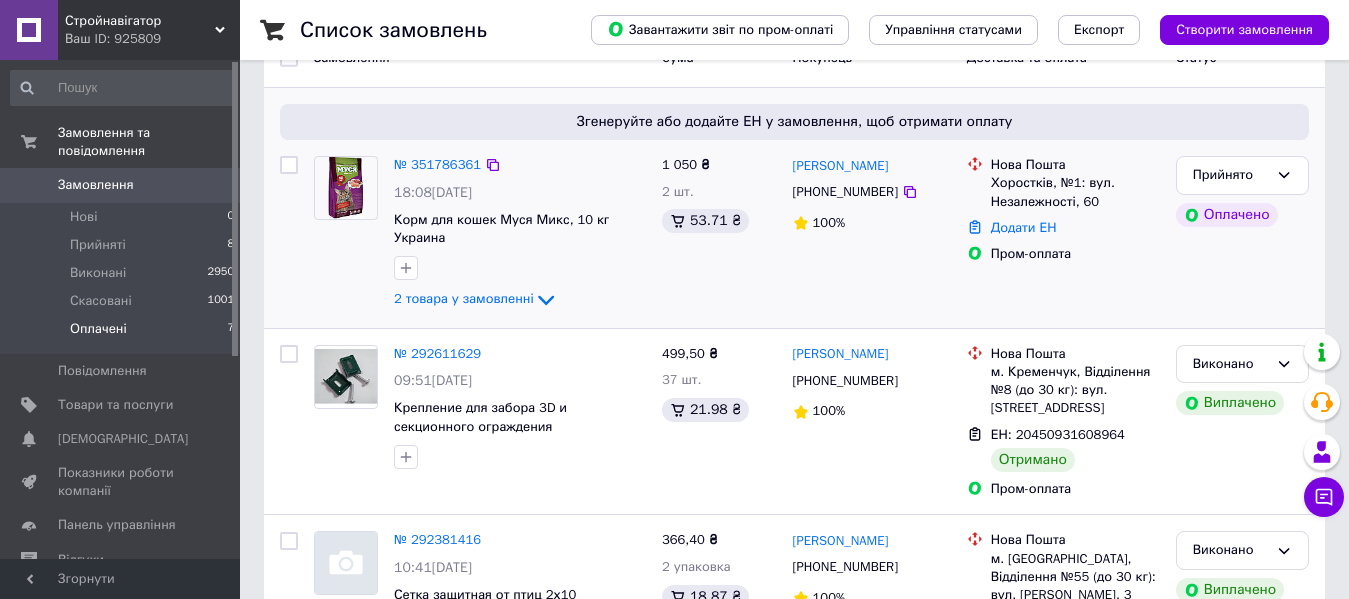 scroll, scrollTop: 200, scrollLeft: 0, axis: vertical 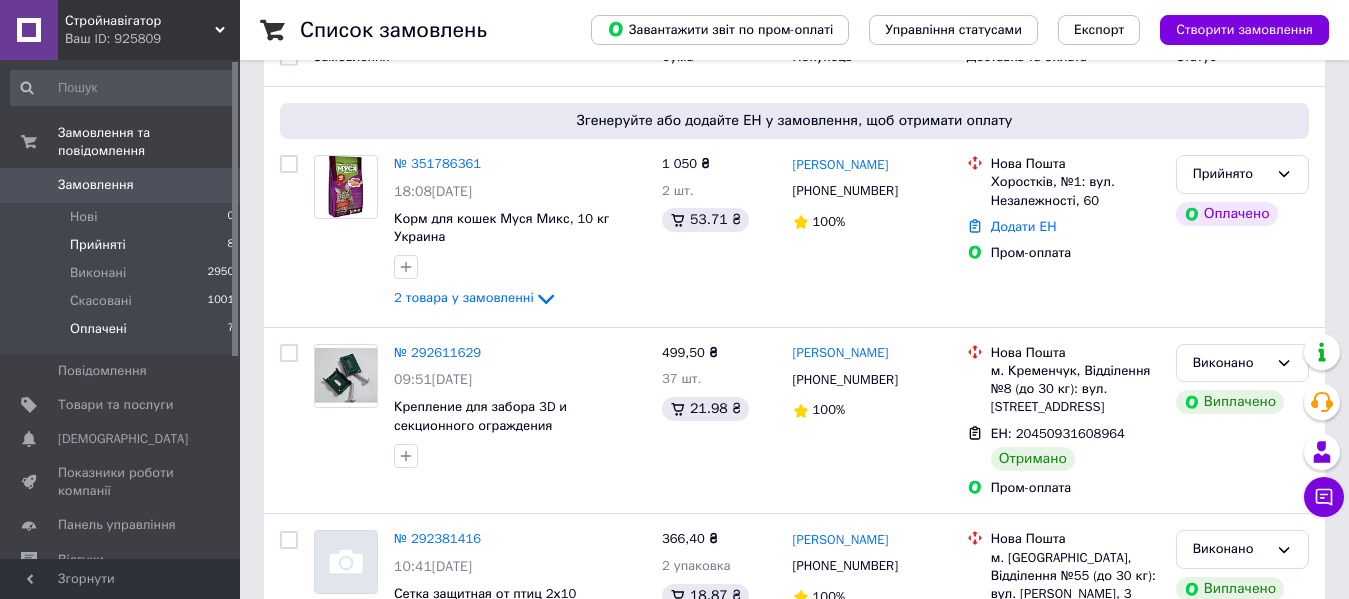 click on "Прийняті 8" at bounding box center [123, 245] 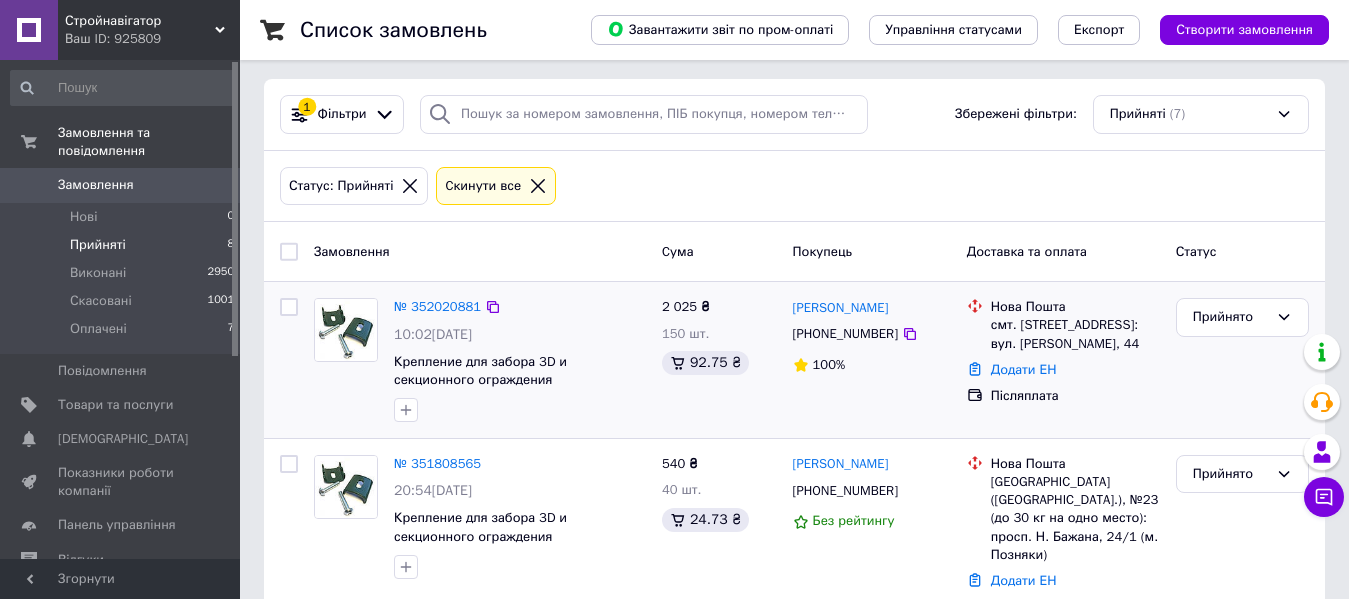 scroll, scrollTop: 0, scrollLeft: 0, axis: both 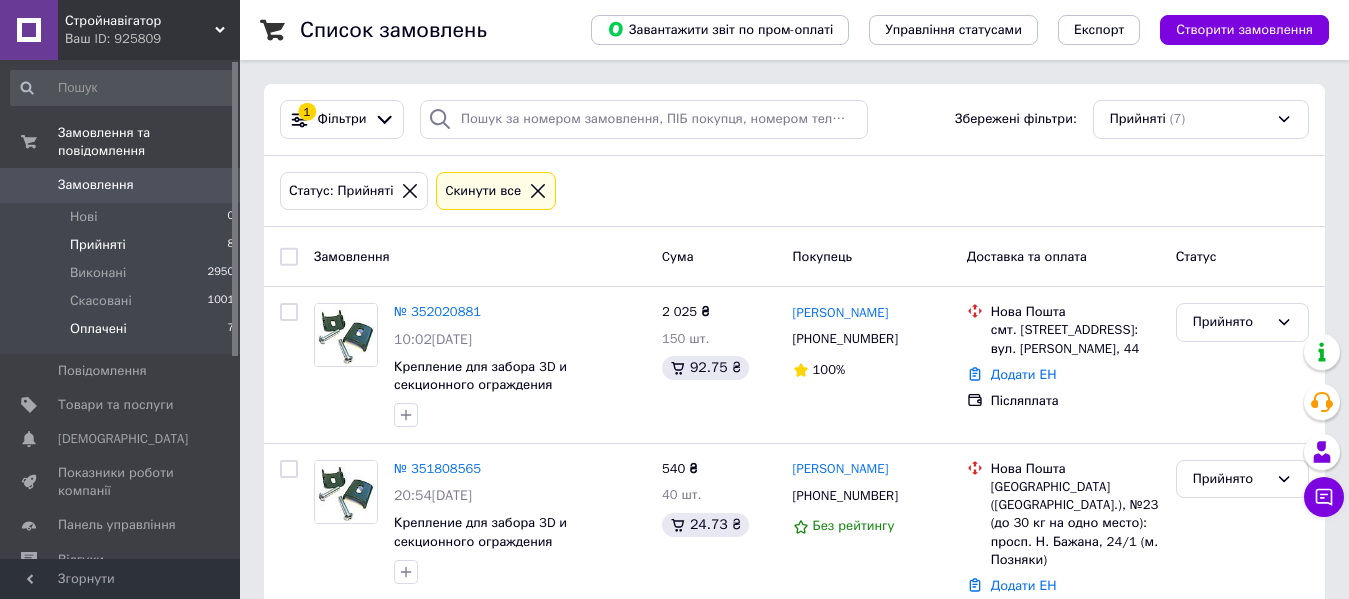 click on "Оплачені" at bounding box center (98, 329) 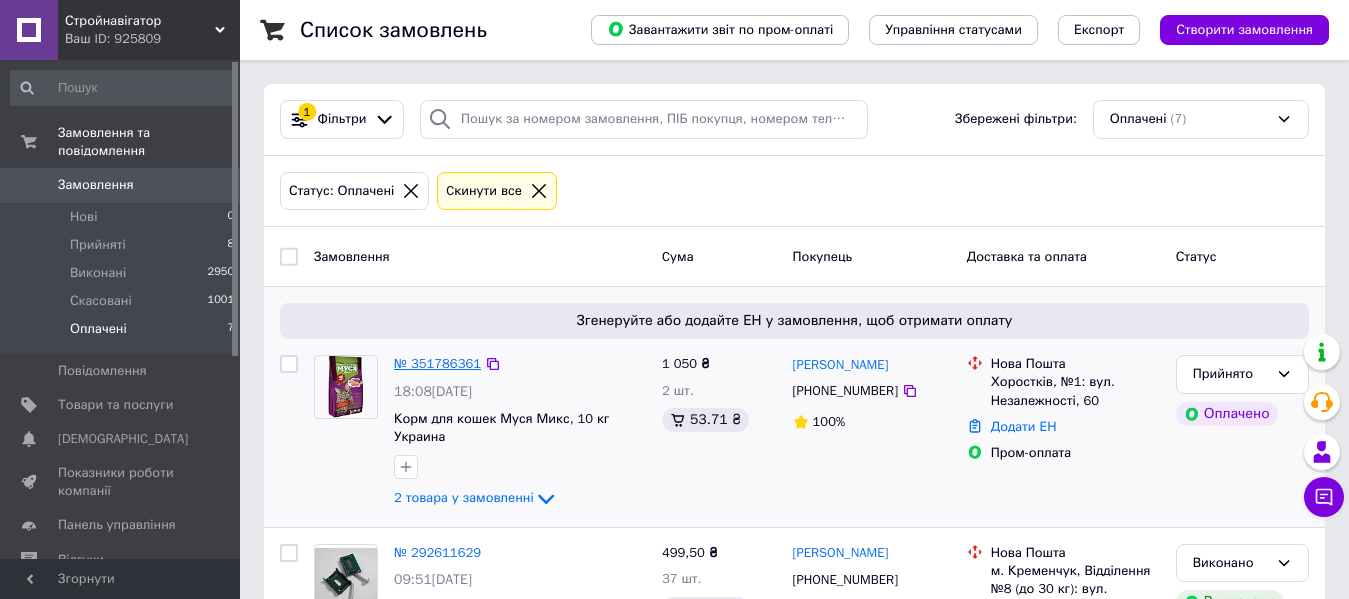 click on "№ 351786361" at bounding box center [437, 363] 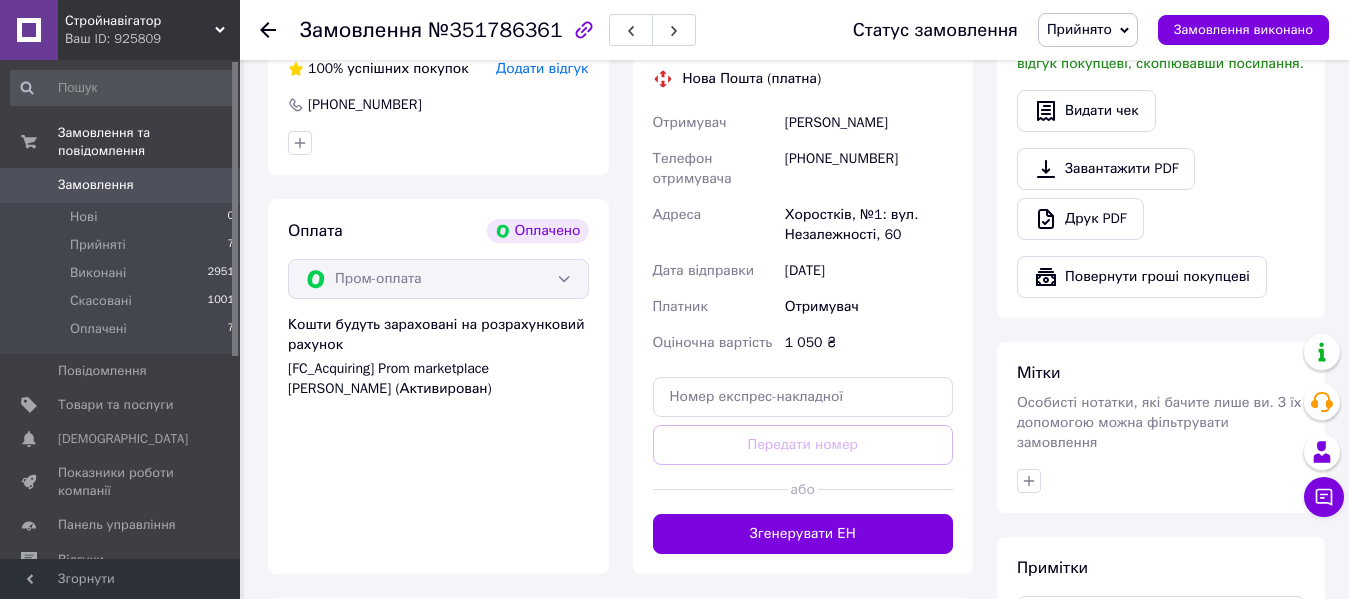 scroll, scrollTop: 800, scrollLeft: 0, axis: vertical 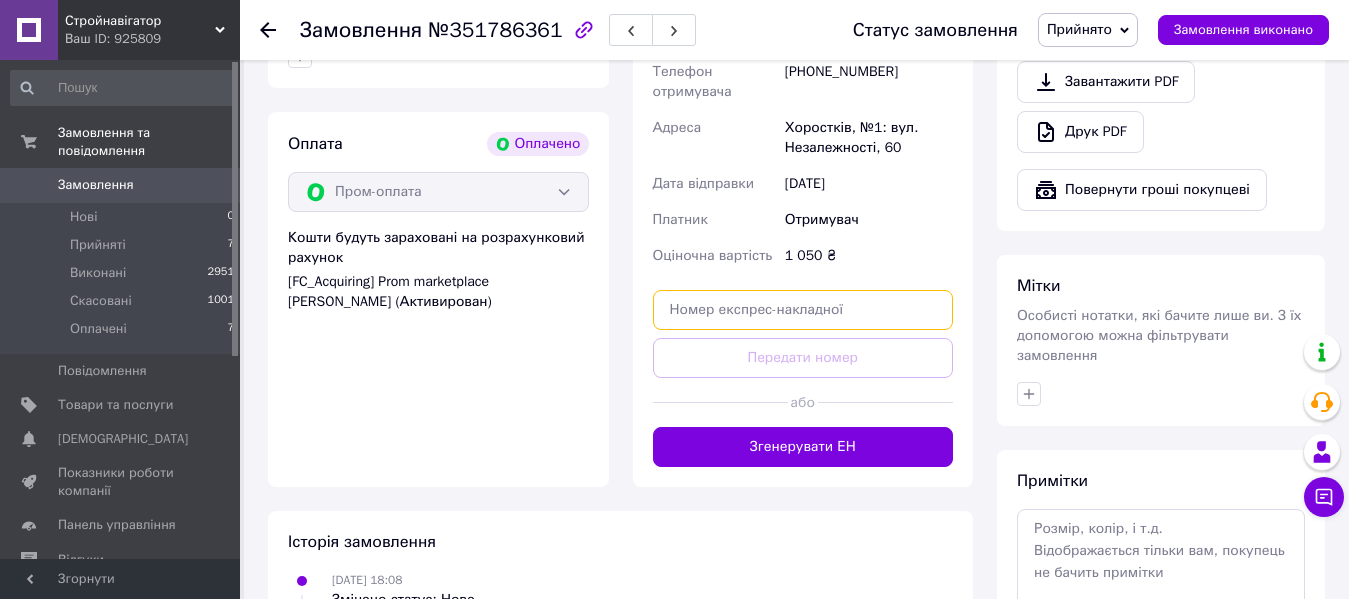 click at bounding box center [803, 310] 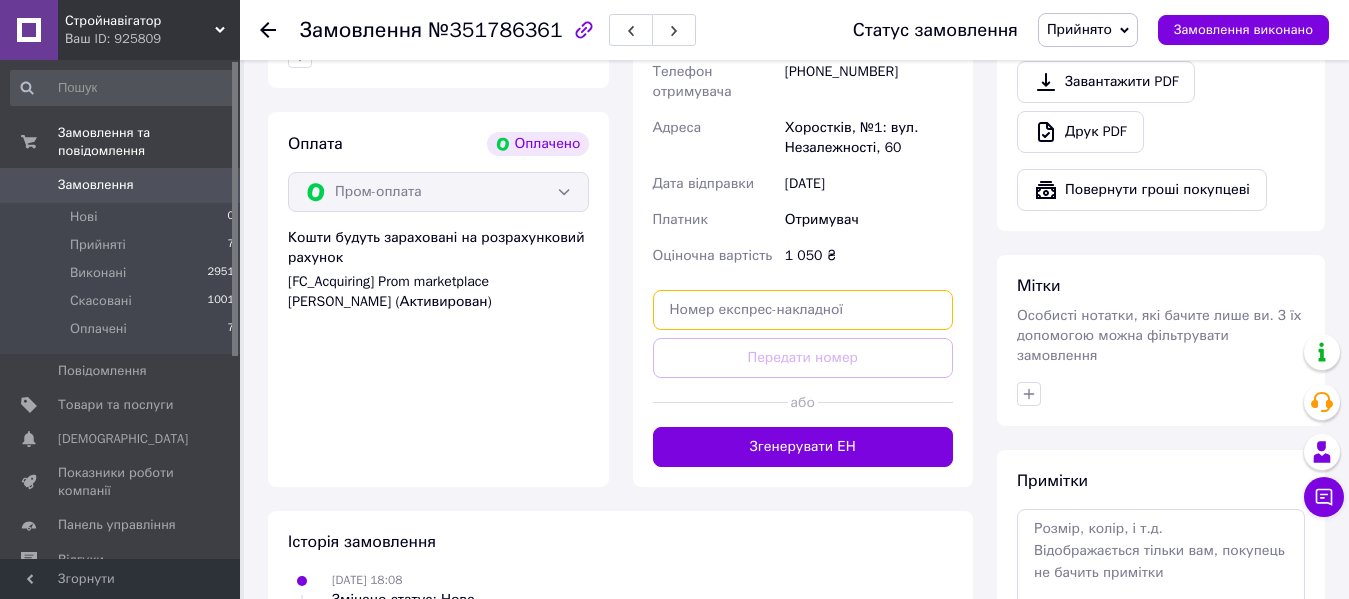 paste on "20451202795964" 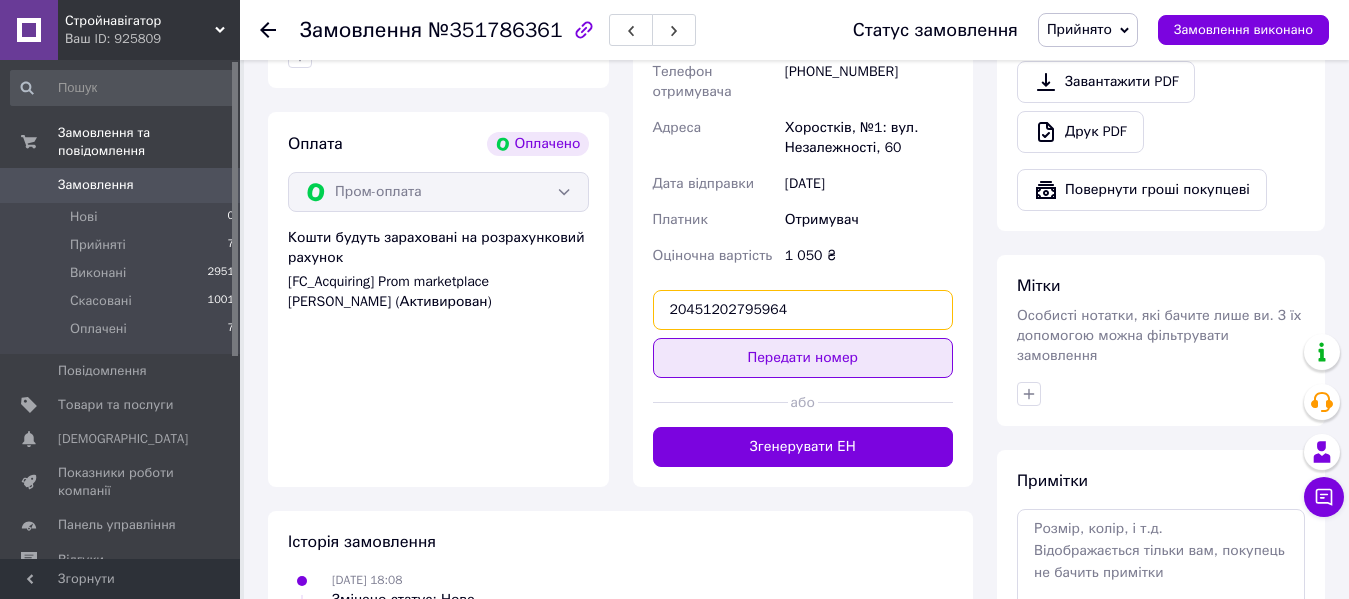 type on "20451202795964" 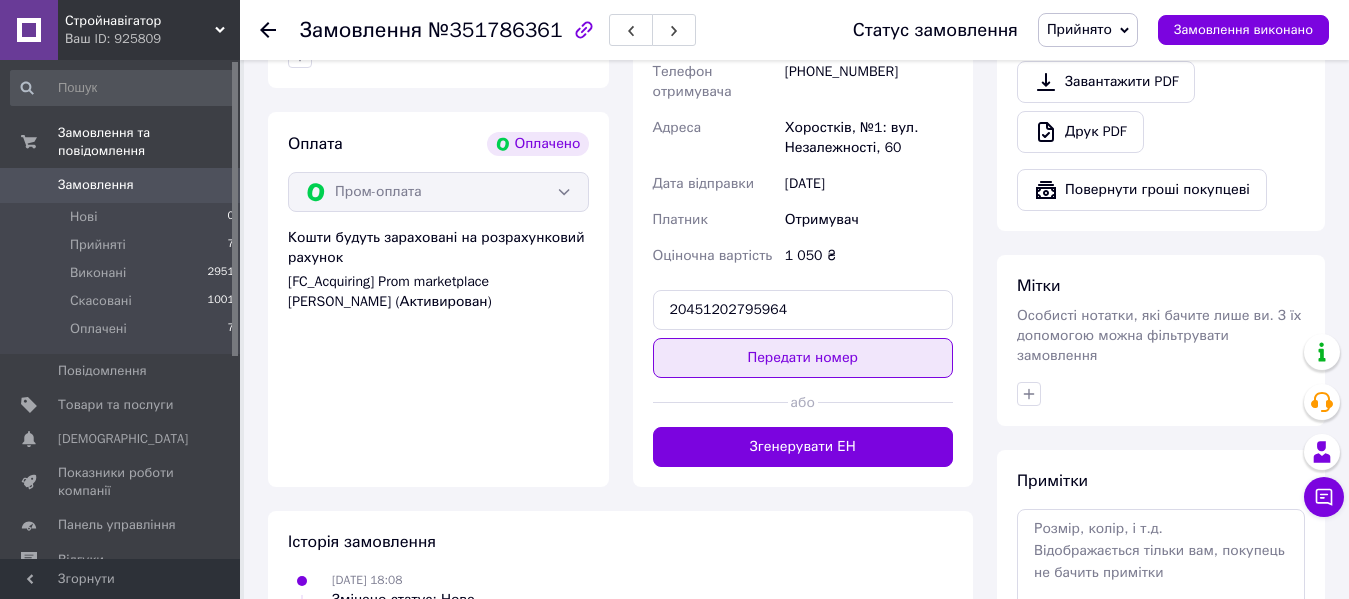 click on "Передати номер" at bounding box center (803, 358) 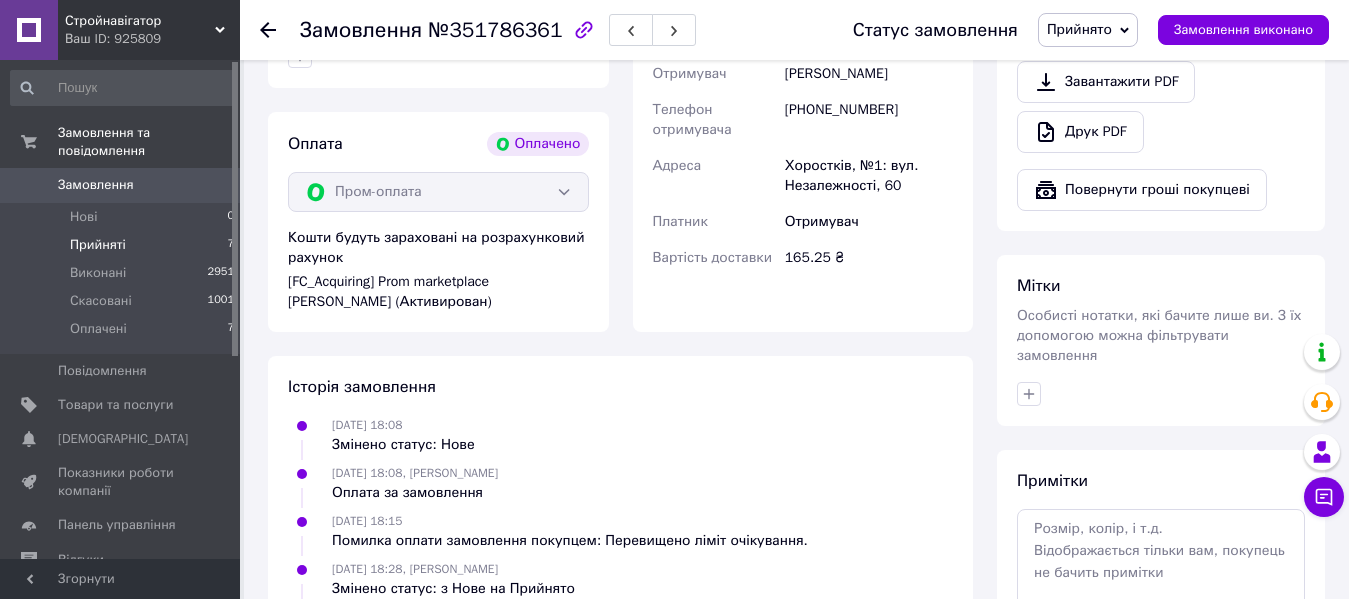 click on "Прийняті" at bounding box center [98, 245] 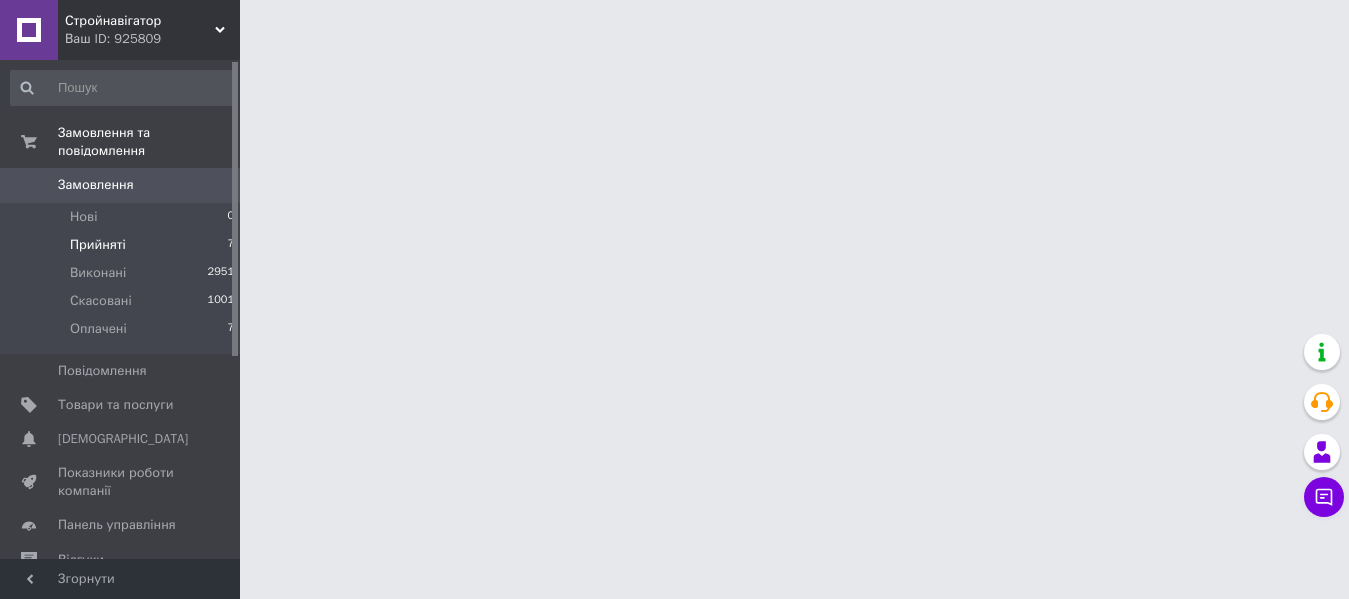 scroll, scrollTop: 0, scrollLeft: 0, axis: both 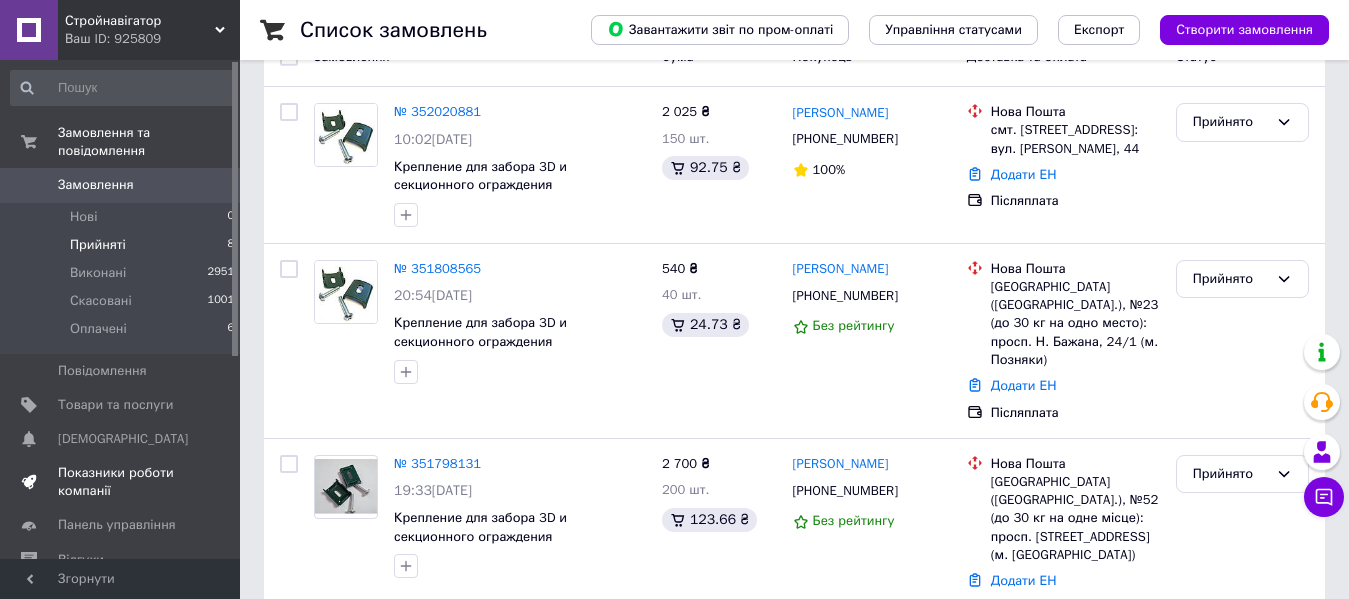 click on "Показники роботи компанії" at bounding box center [121, 482] 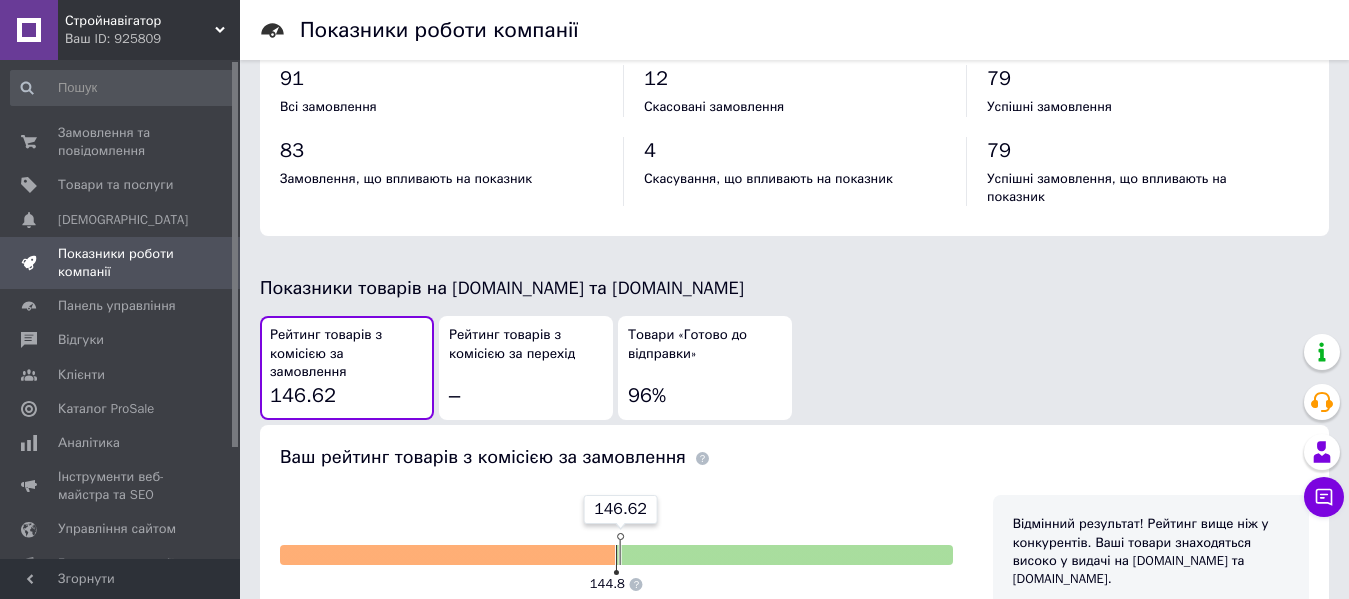 scroll, scrollTop: 1000, scrollLeft: 0, axis: vertical 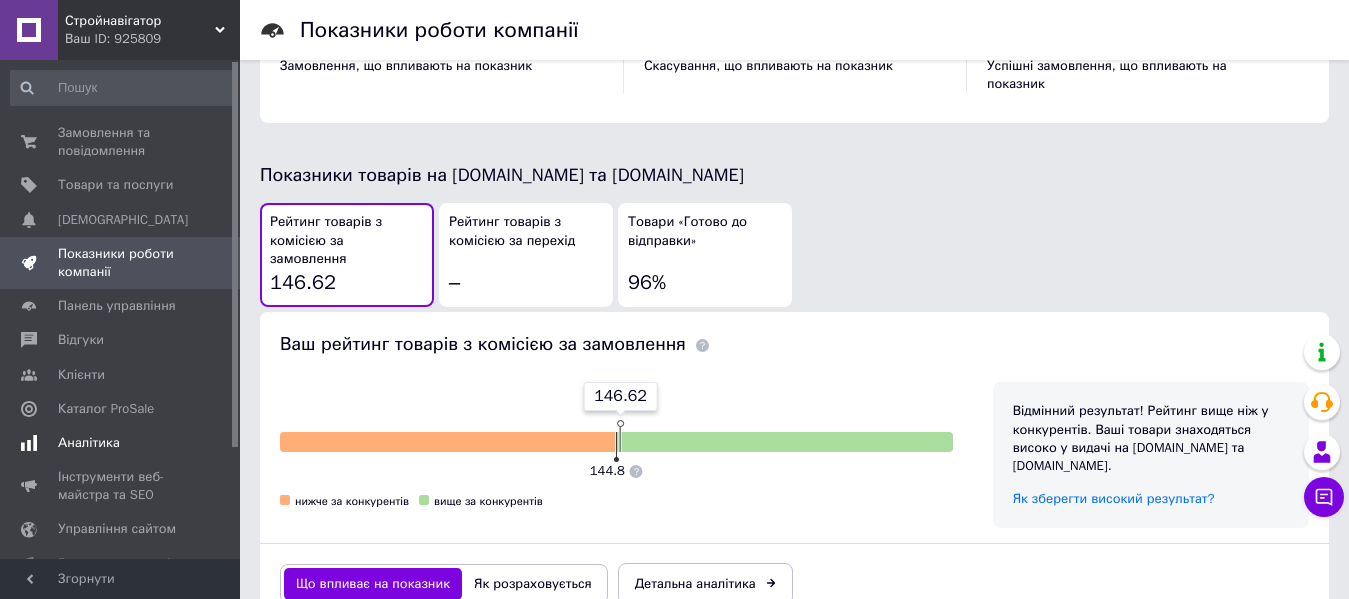 click on "Аналітика" at bounding box center (89, 443) 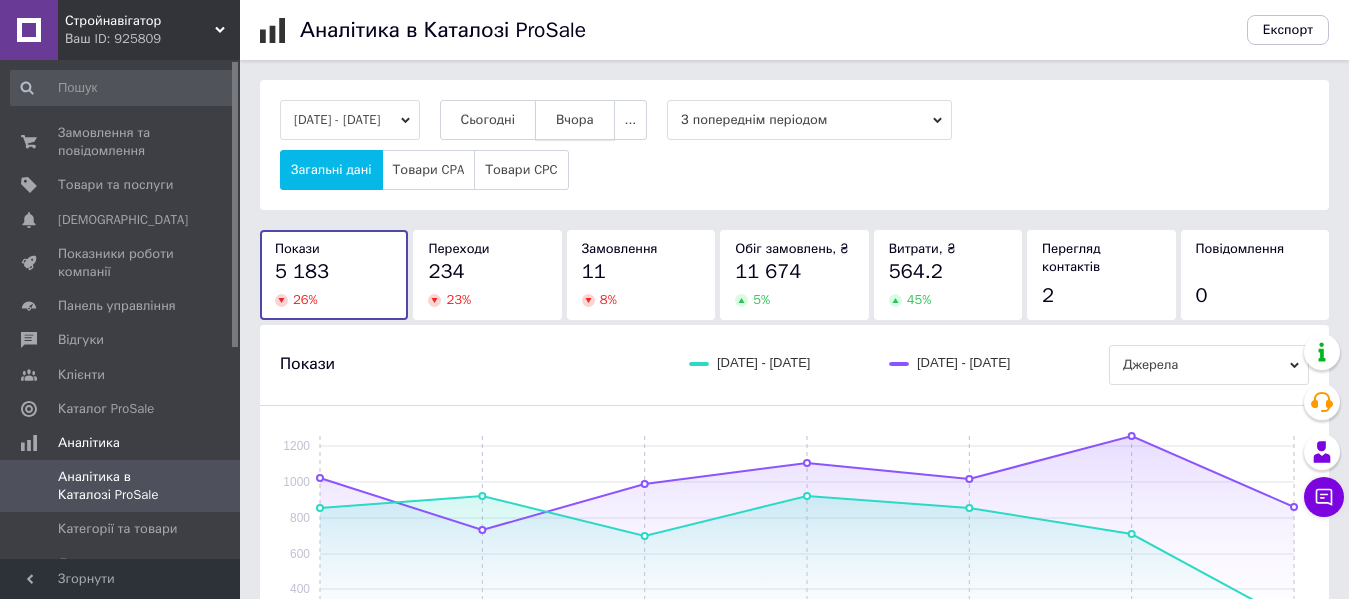 click on "Вчора" at bounding box center (575, 120) 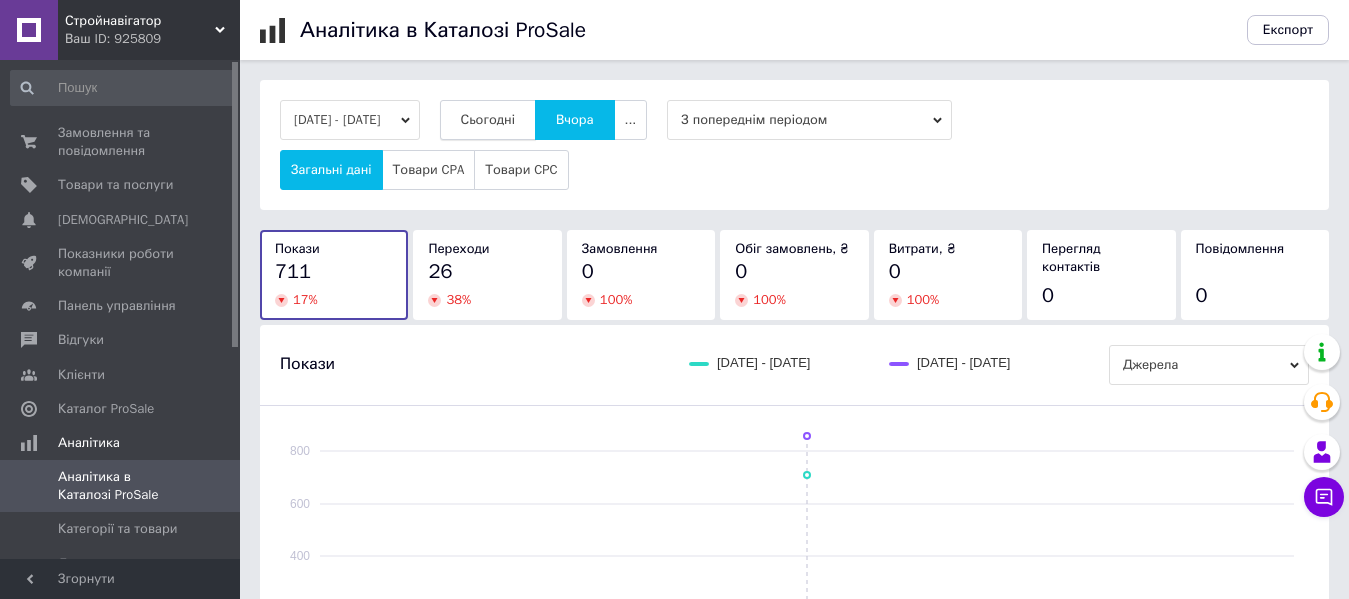 click on "Сьогодні" at bounding box center [488, 120] 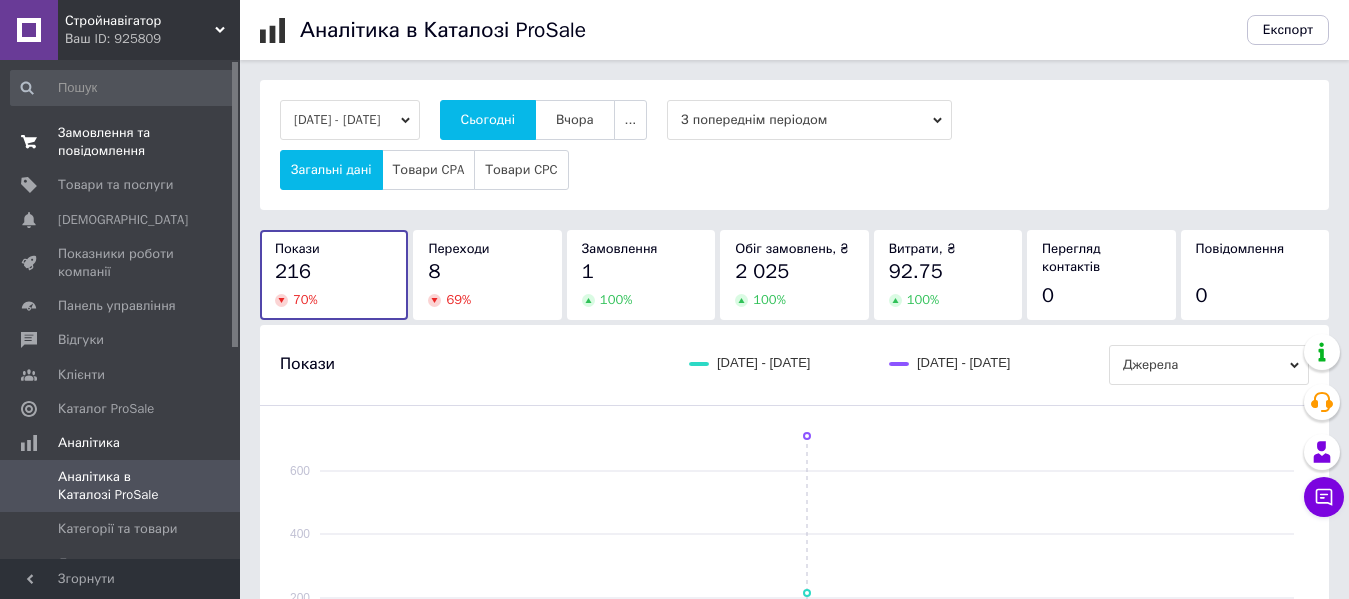 click on "Замовлення та повідомлення" at bounding box center [121, 142] 